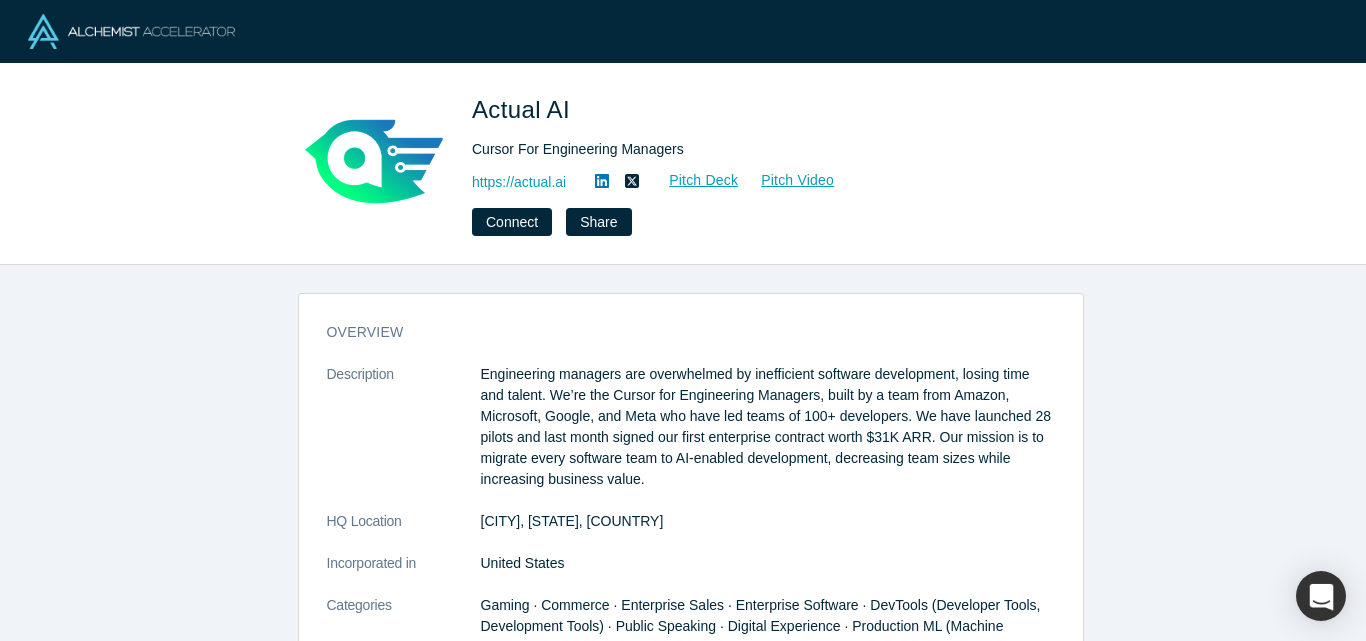 scroll, scrollTop: 0, scrollLeft: 0, axis: both 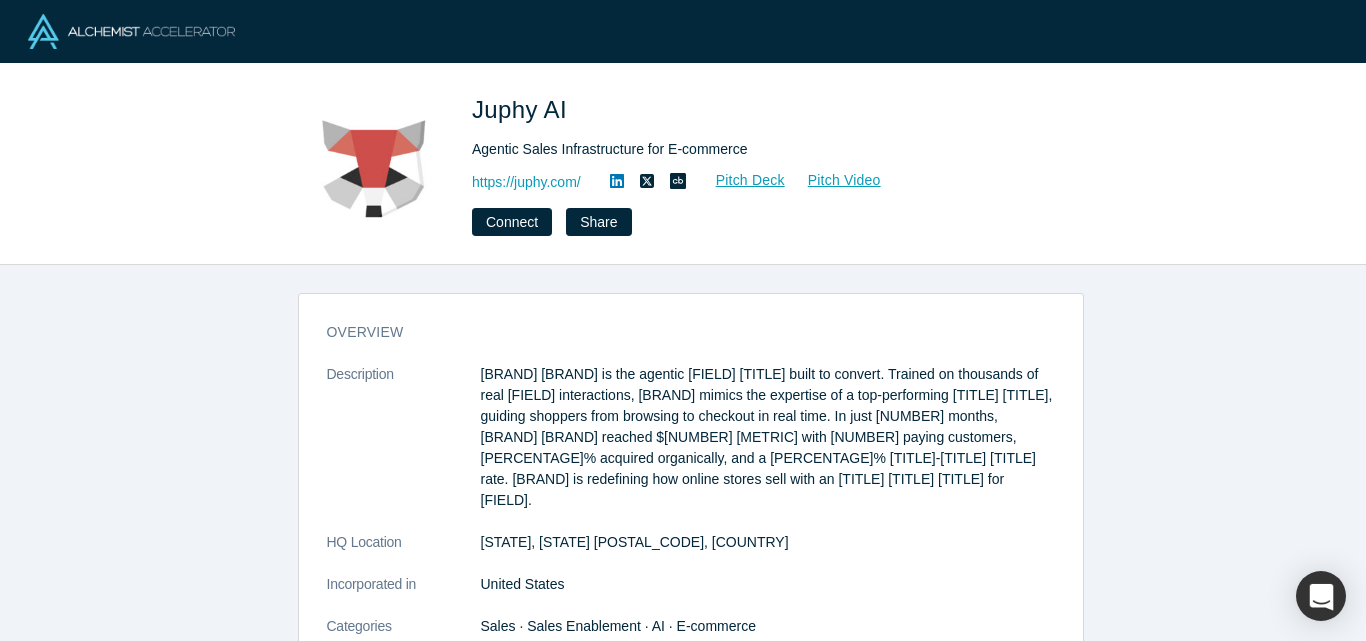 click 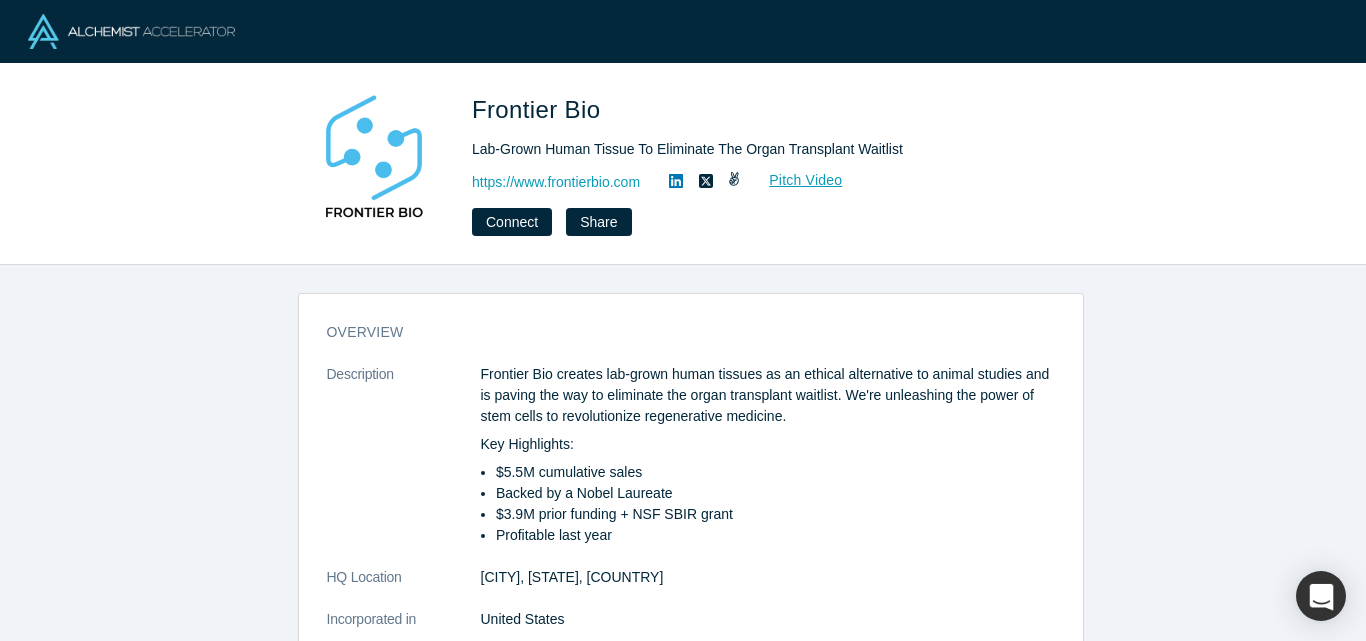 scroll, scrollTop: 0, scrollLeft: 0, axis: both 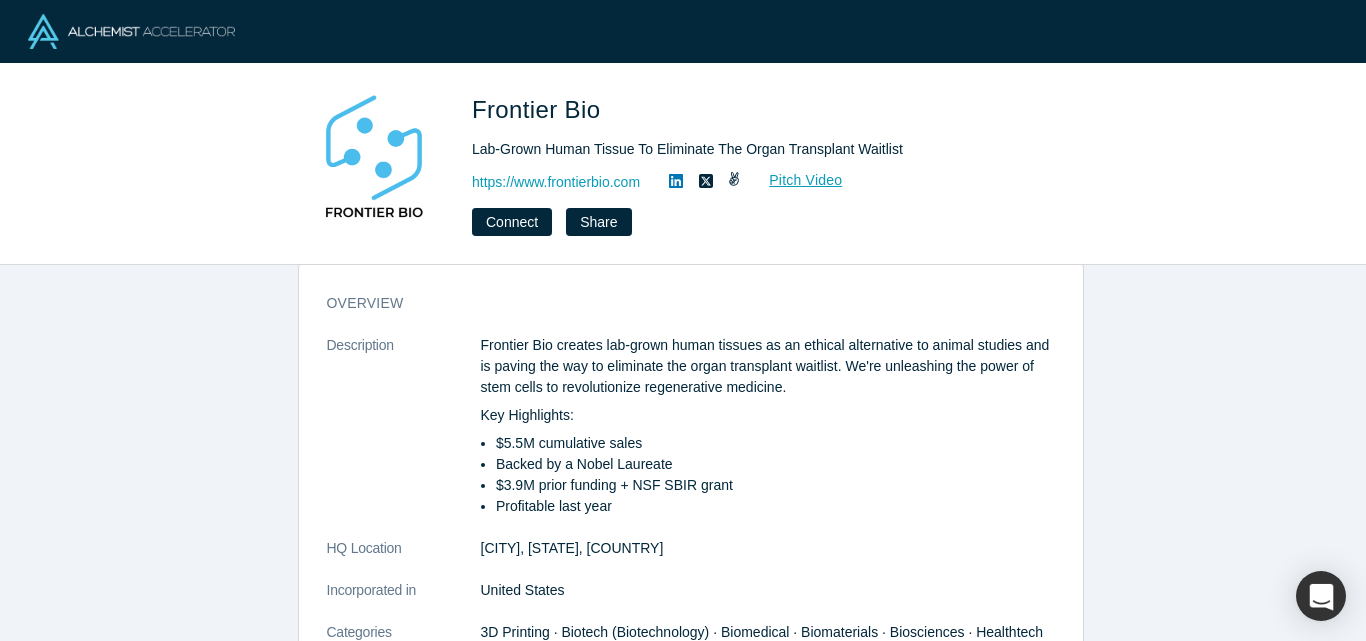 click 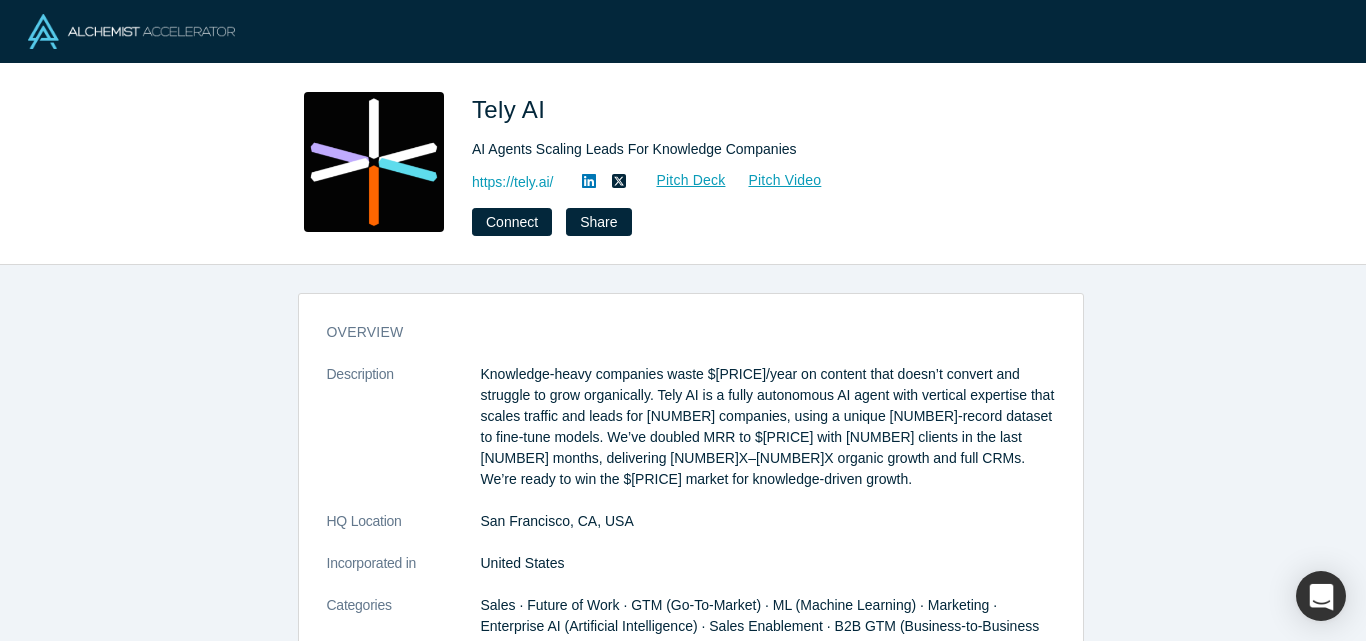 scroll, scrollTop: 0, scrollLeft: 0, axis: both 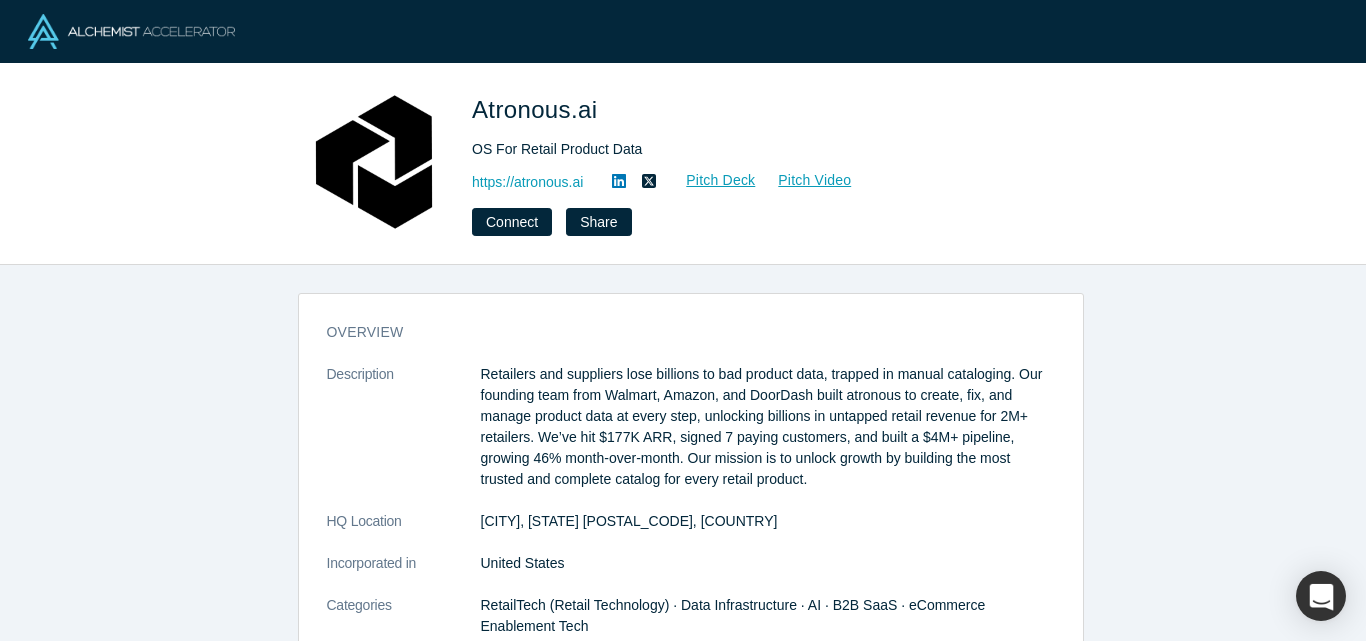 click 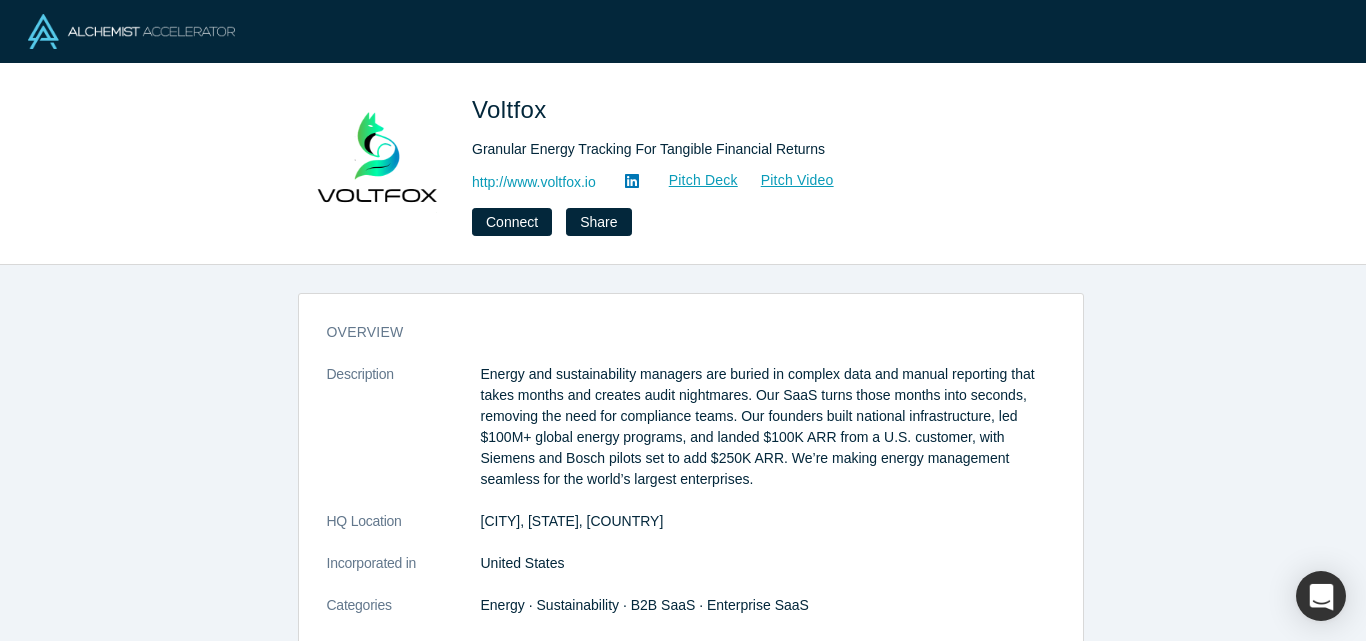 scroll, scrollTop: 0, scrollLeft: 0, axis: both 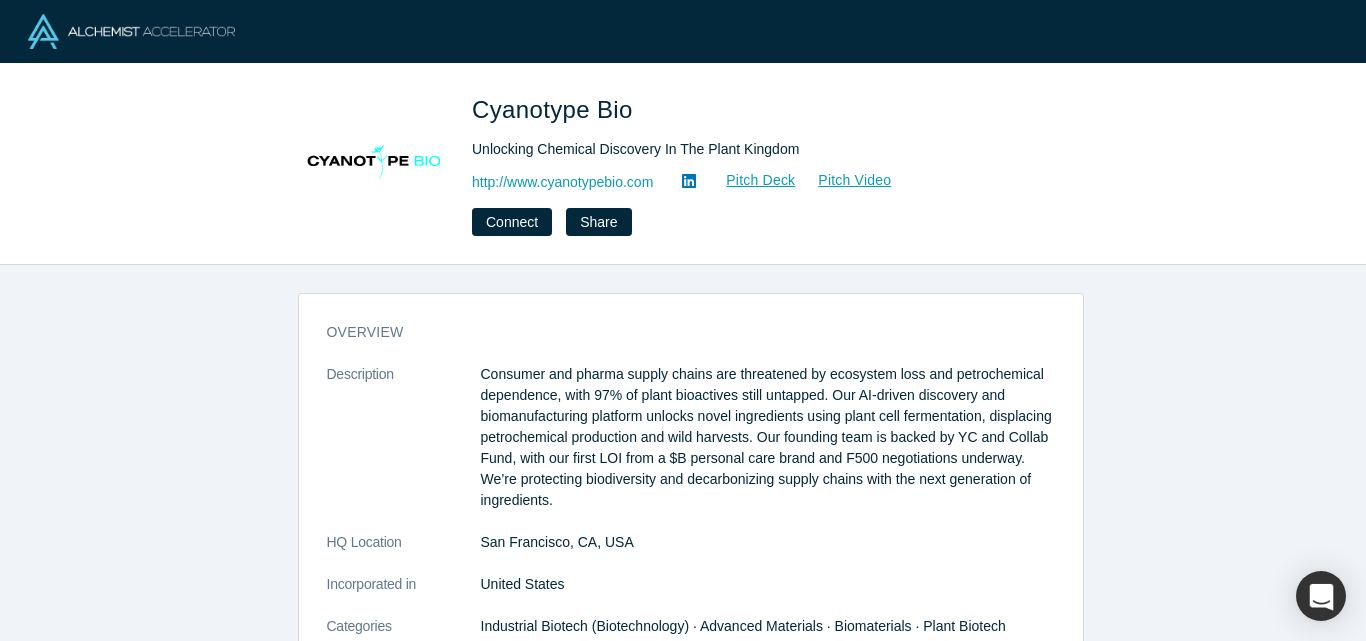 click 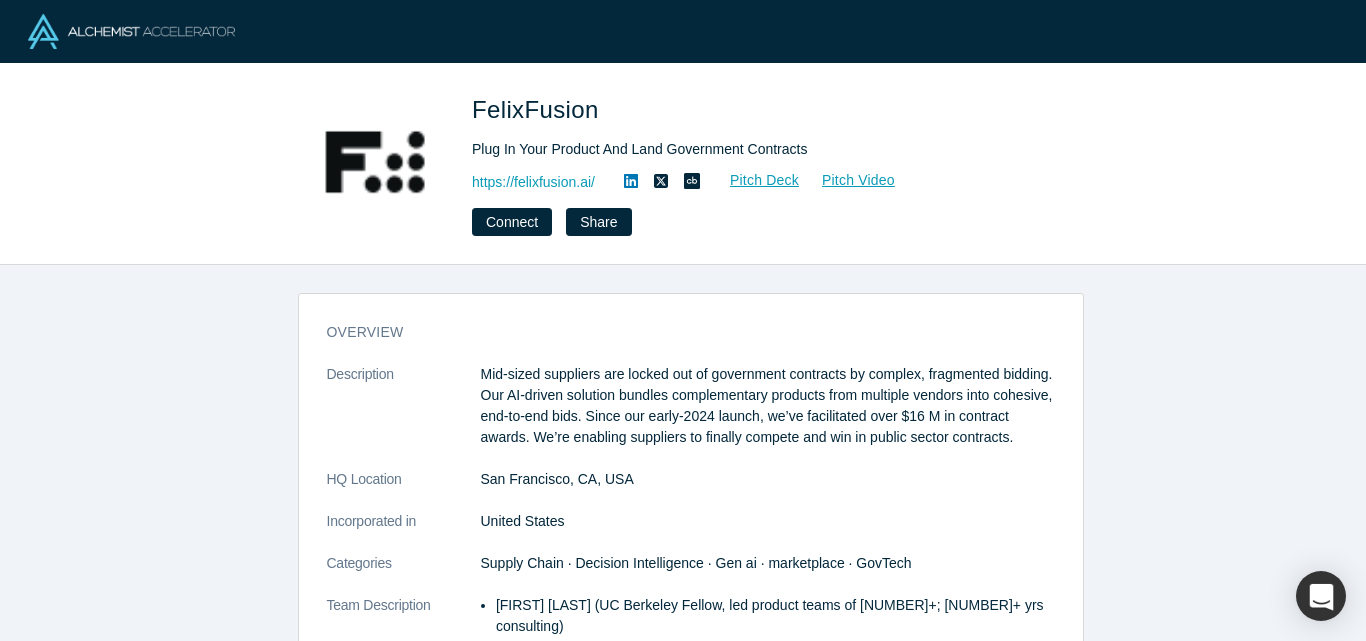 scroll, scrollTop: 0, scrollLeft: 0, axis: both 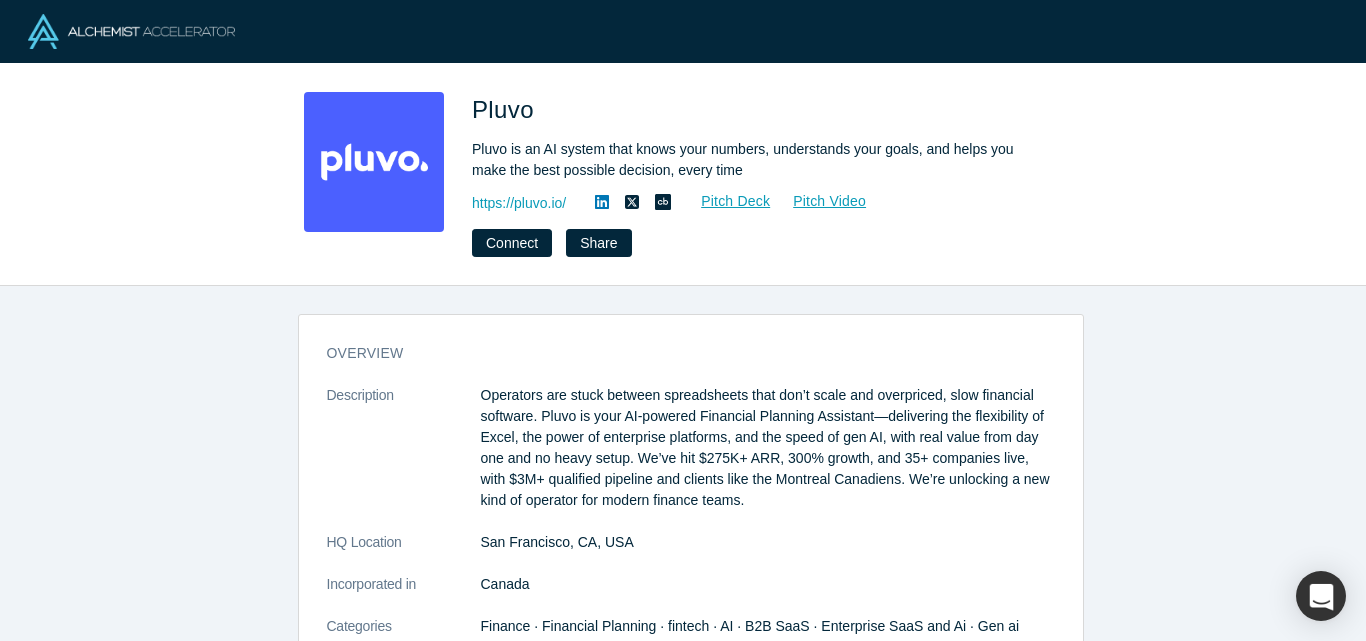 click 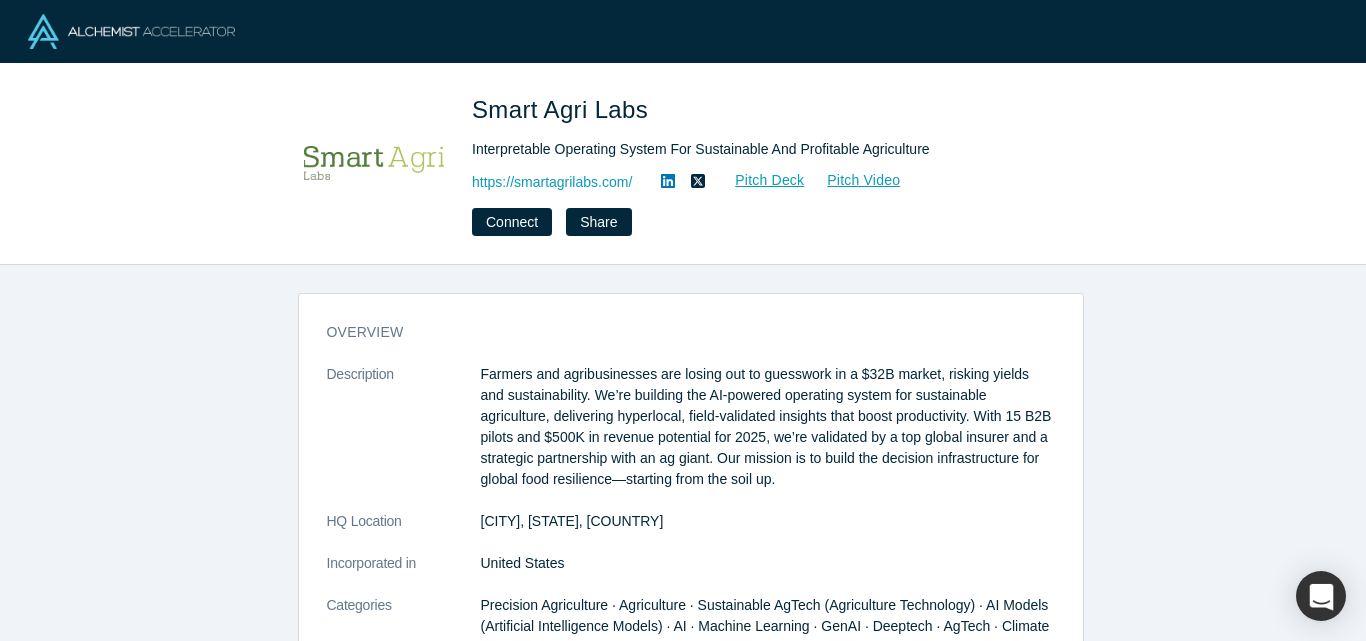 scroll, scrollTop: 0, scrollLeft: 0, axis: both 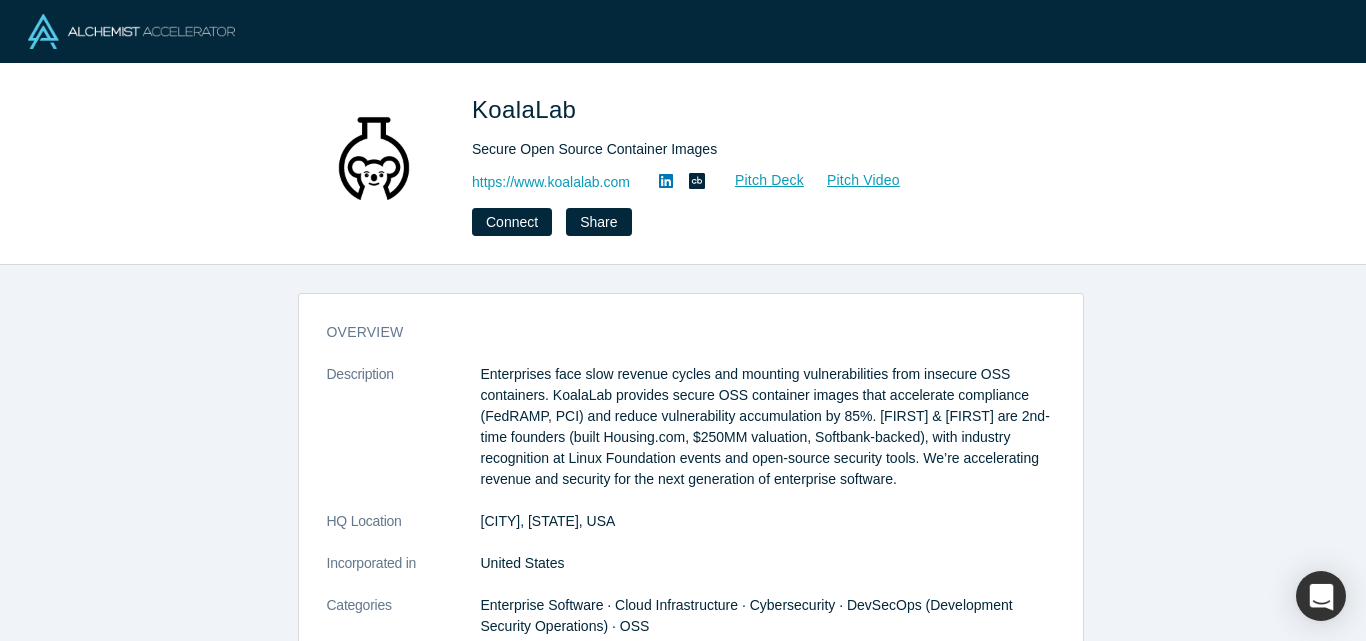 click 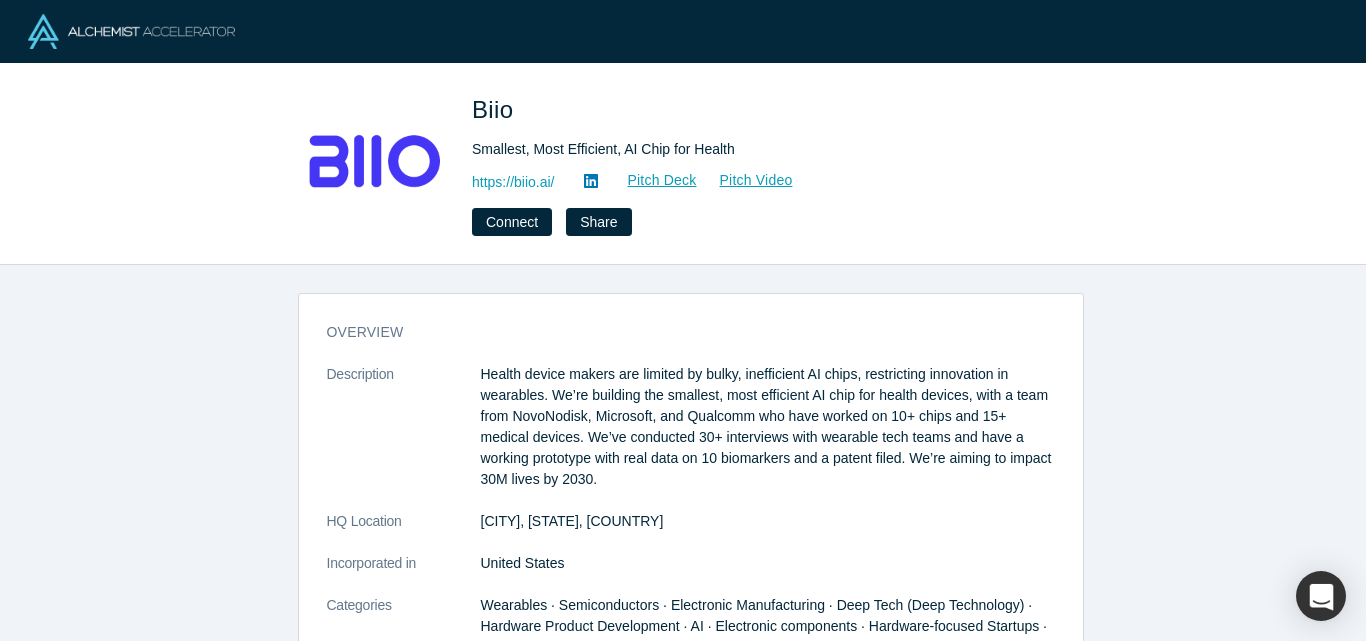 scroll, scrollTop: 0, scrollLeft: 0, axis: both 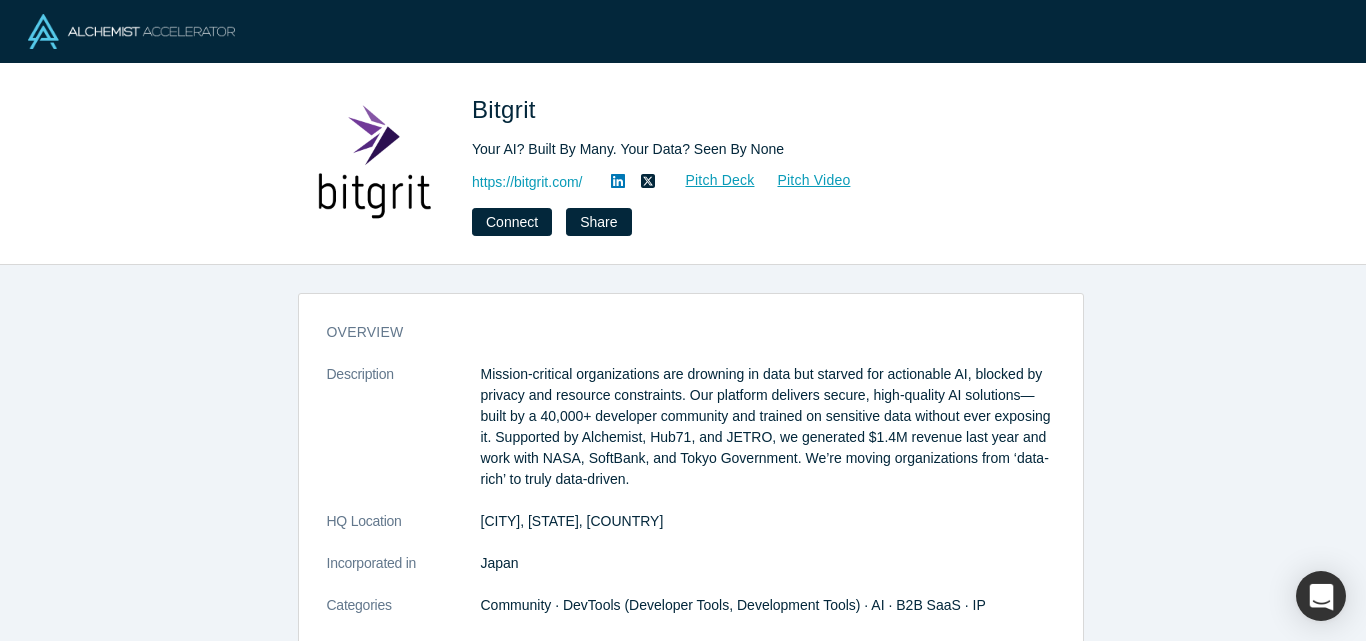 click 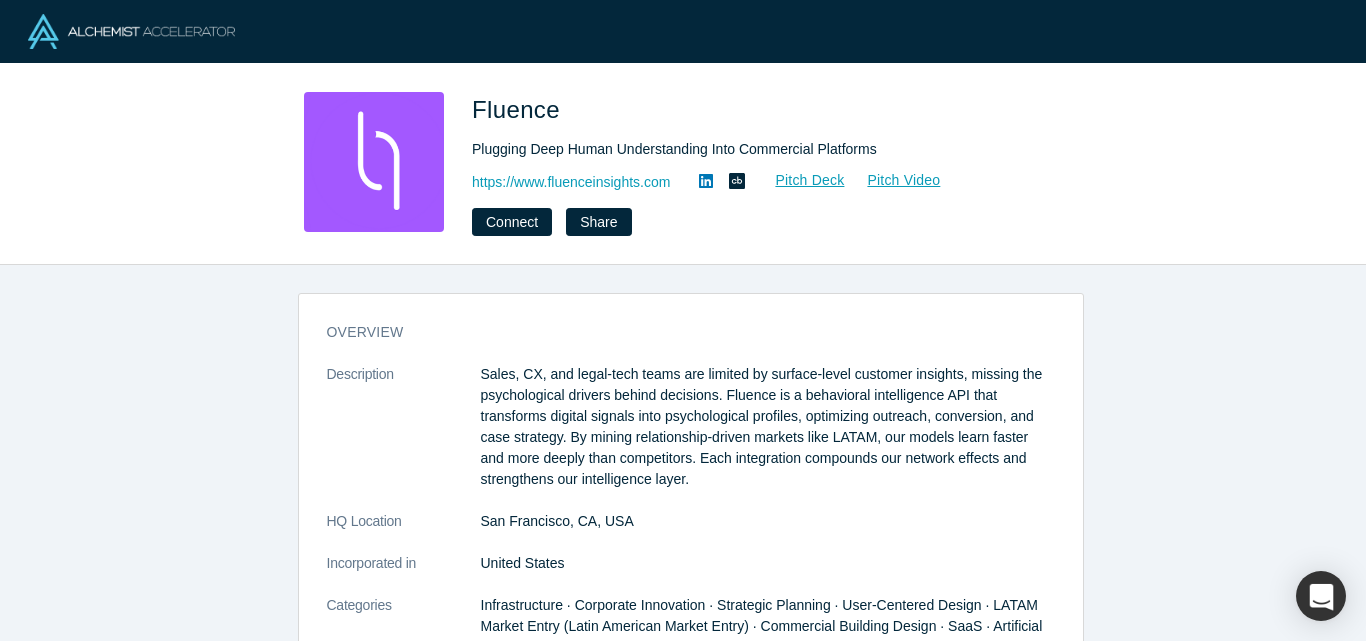 scroll, scrollTop: 0, scrollLeft: 0, axis: both 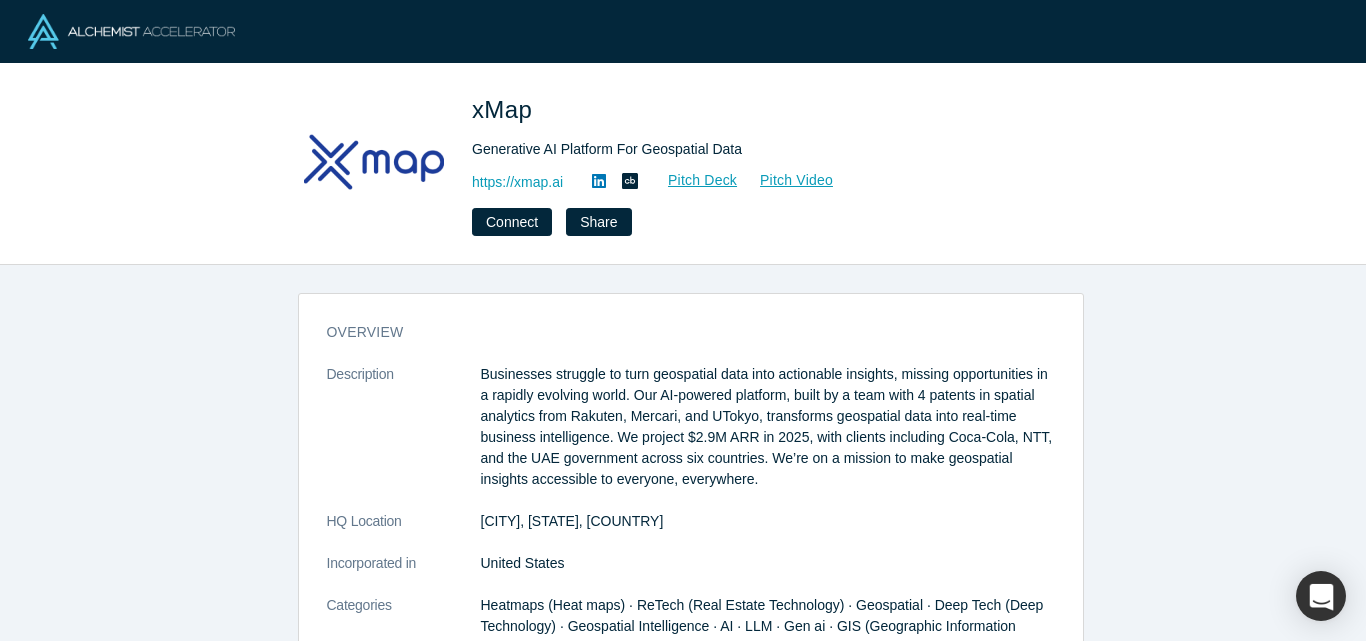 click 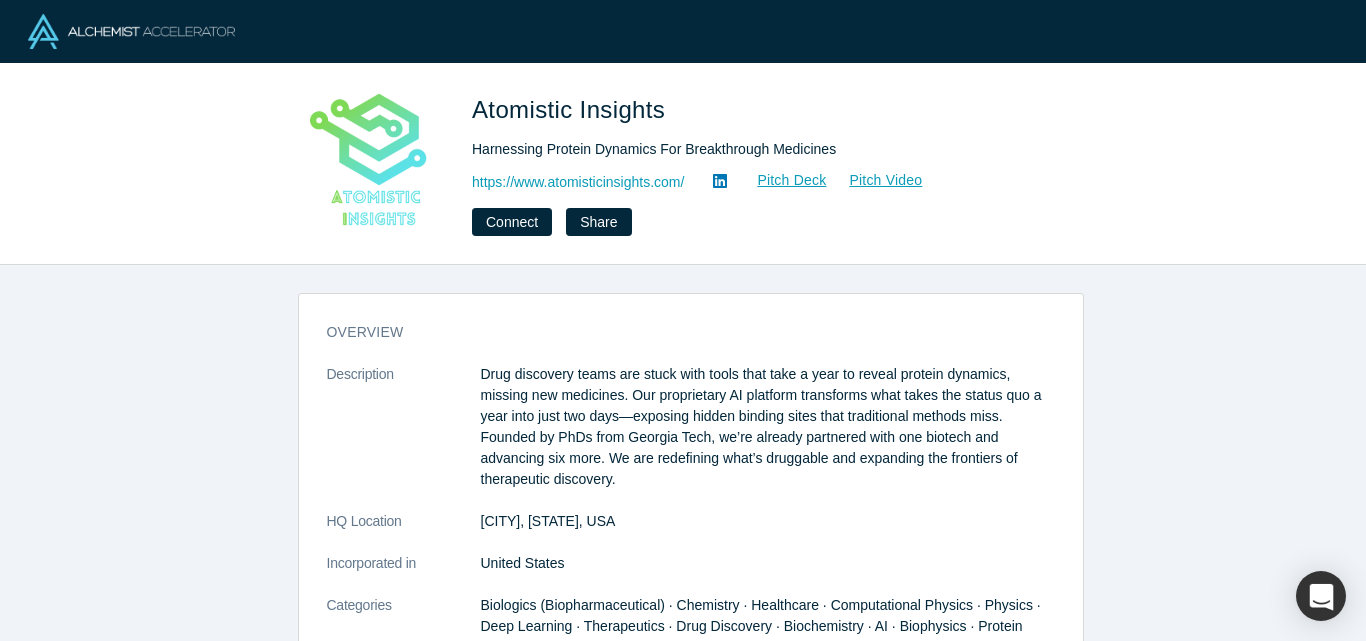 scroll, scrollTop: 0, scrollLeft: 0, axis: both 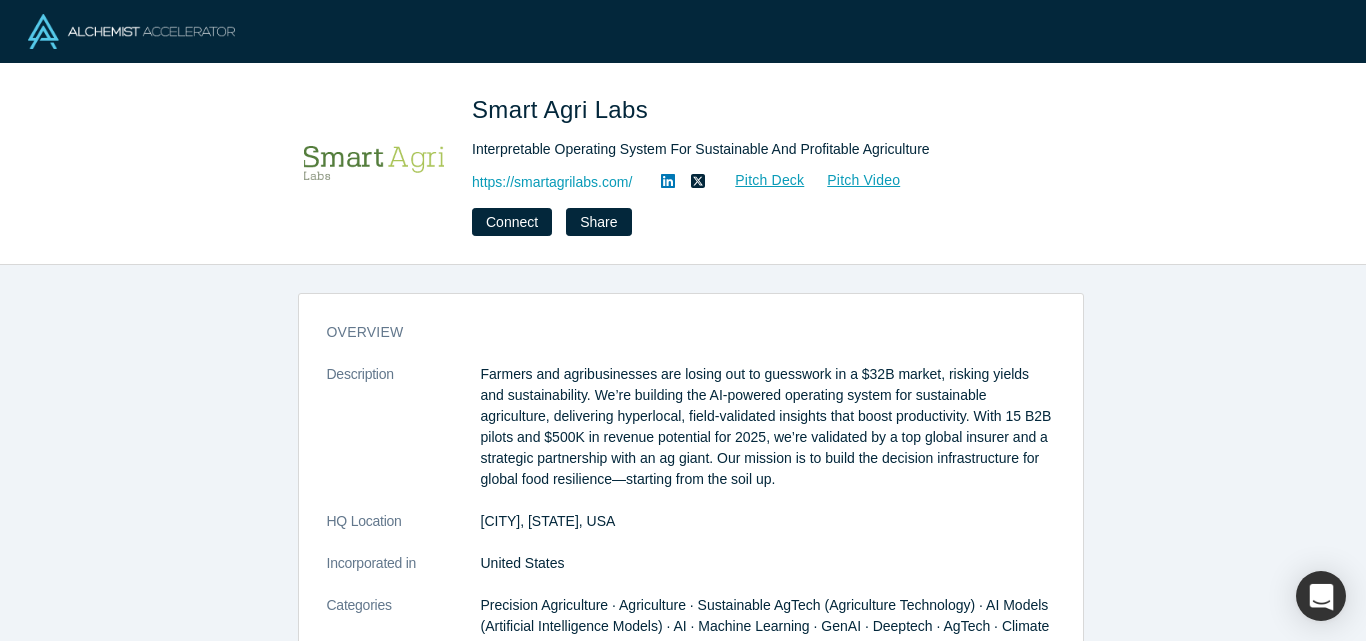 click 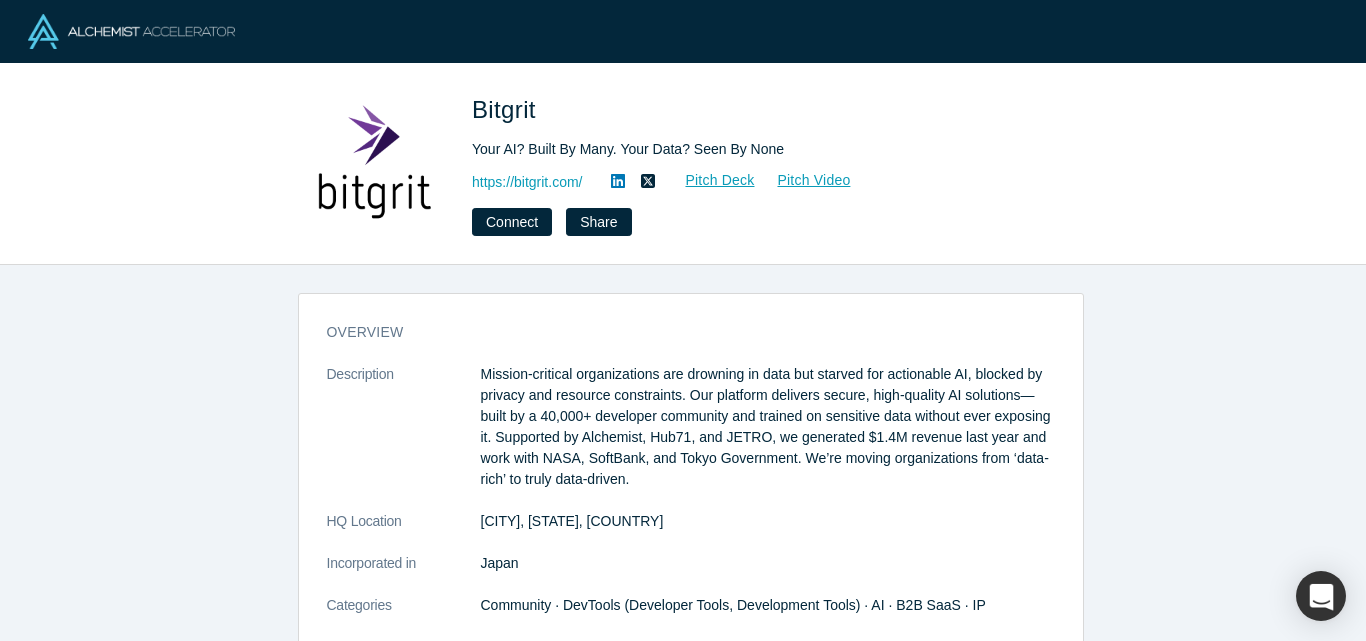 scroll, scrollTop: 0, scrollLeft: 0, axis: both 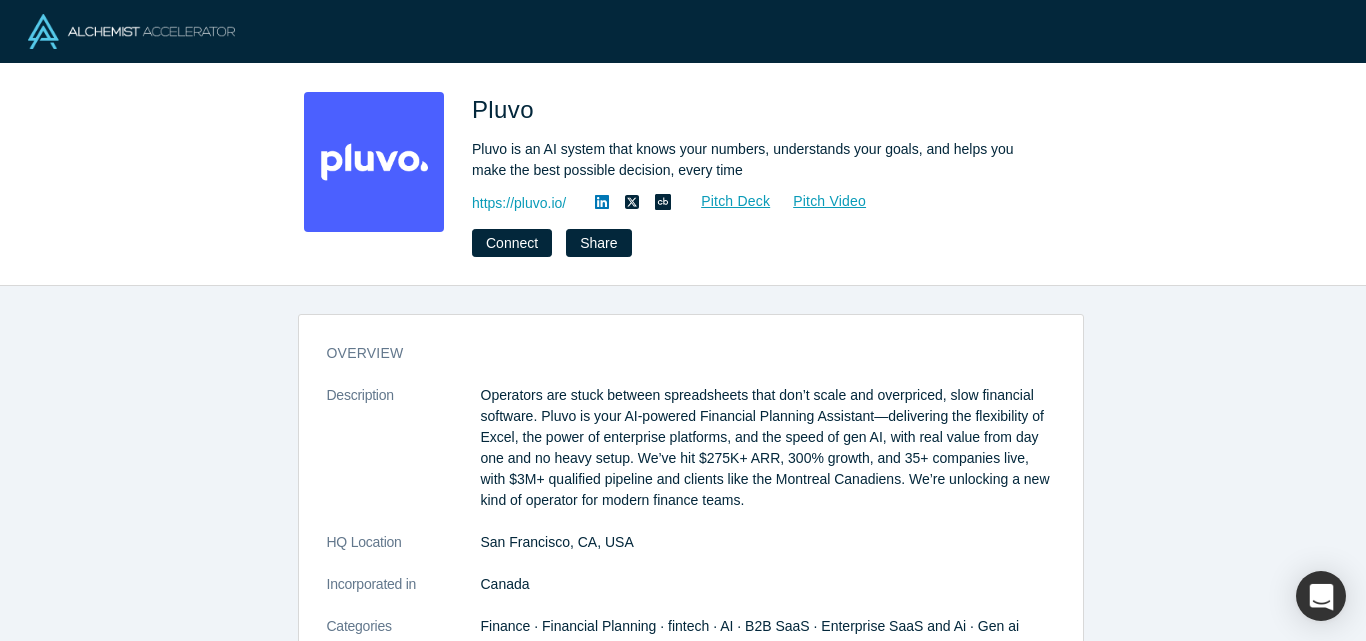 click 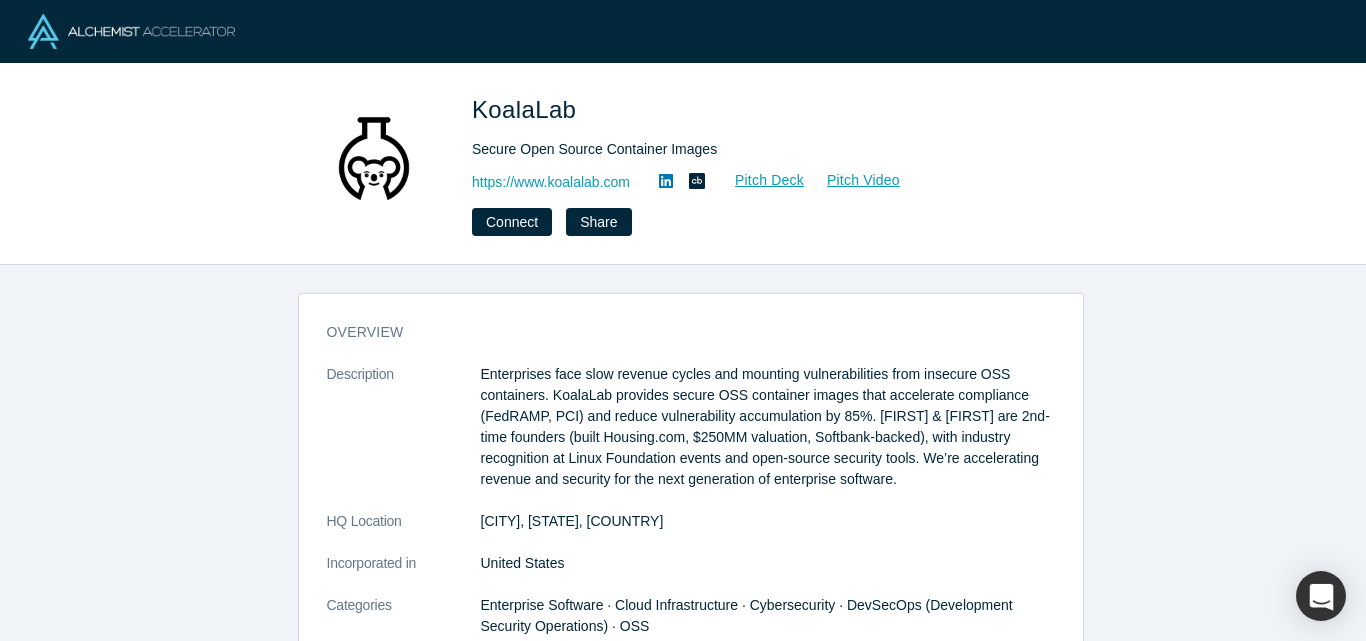 scroll, scrollTop: 0, scrollLeft: 0, axis: both 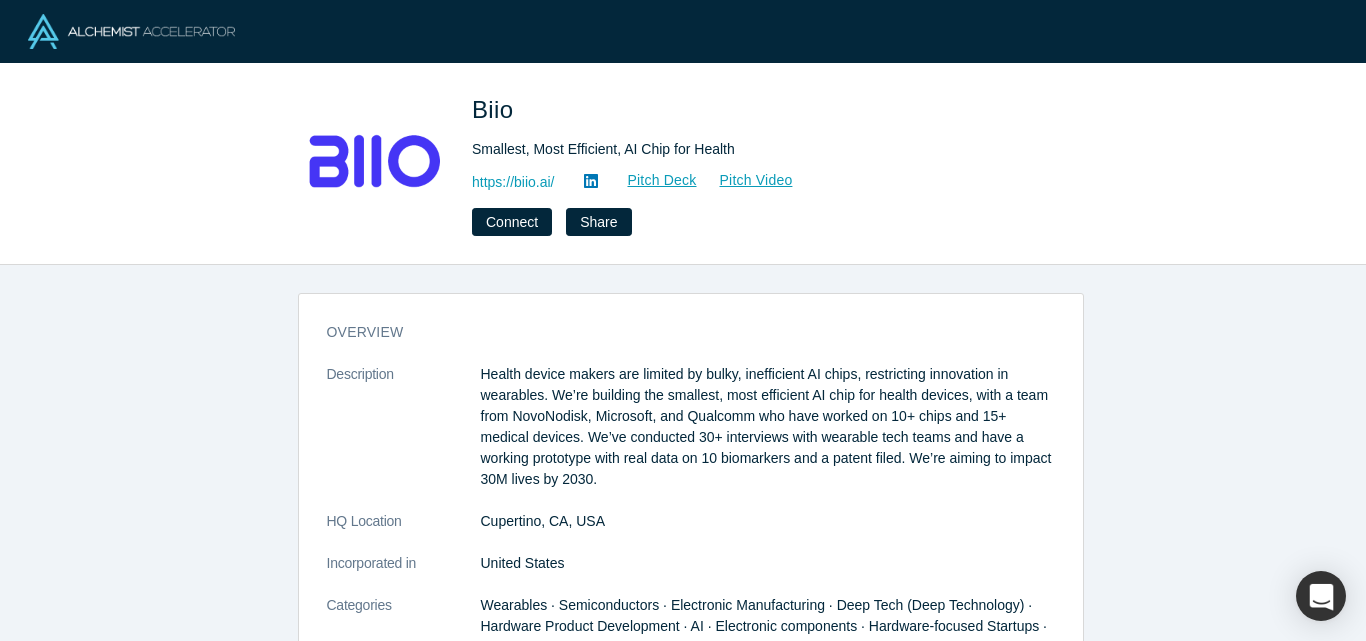 click 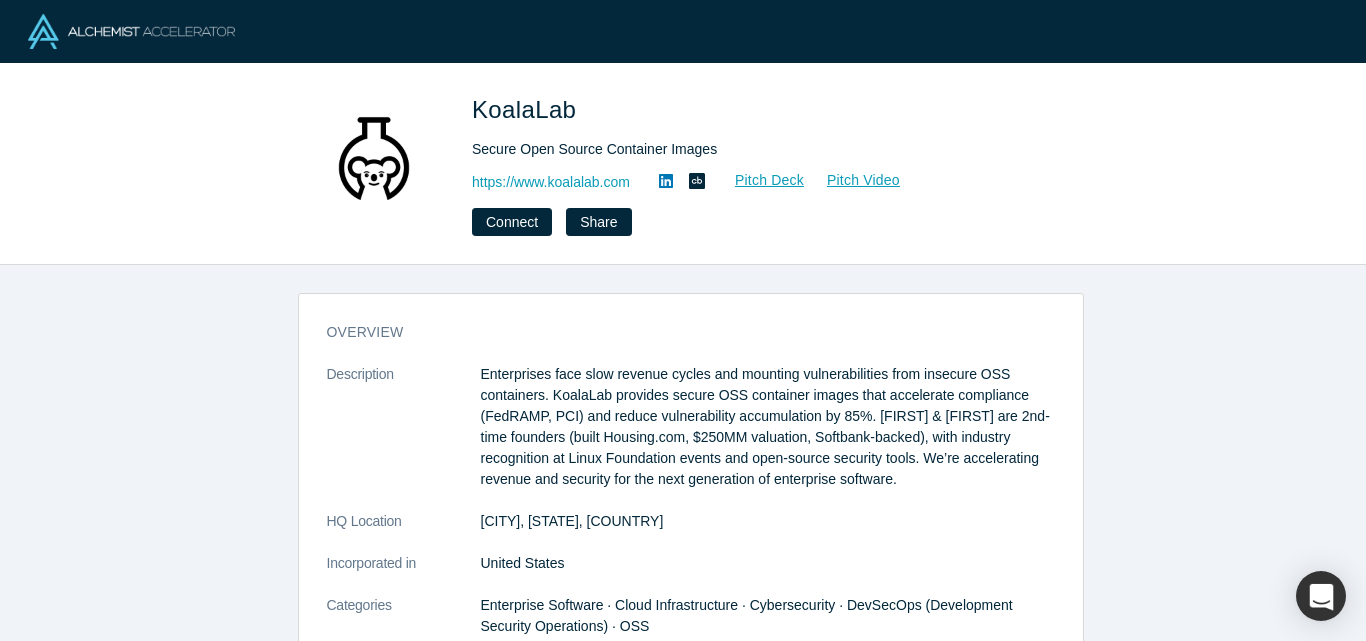 scroll, scrollTop: 0, scrollLeft: 0, axis: both 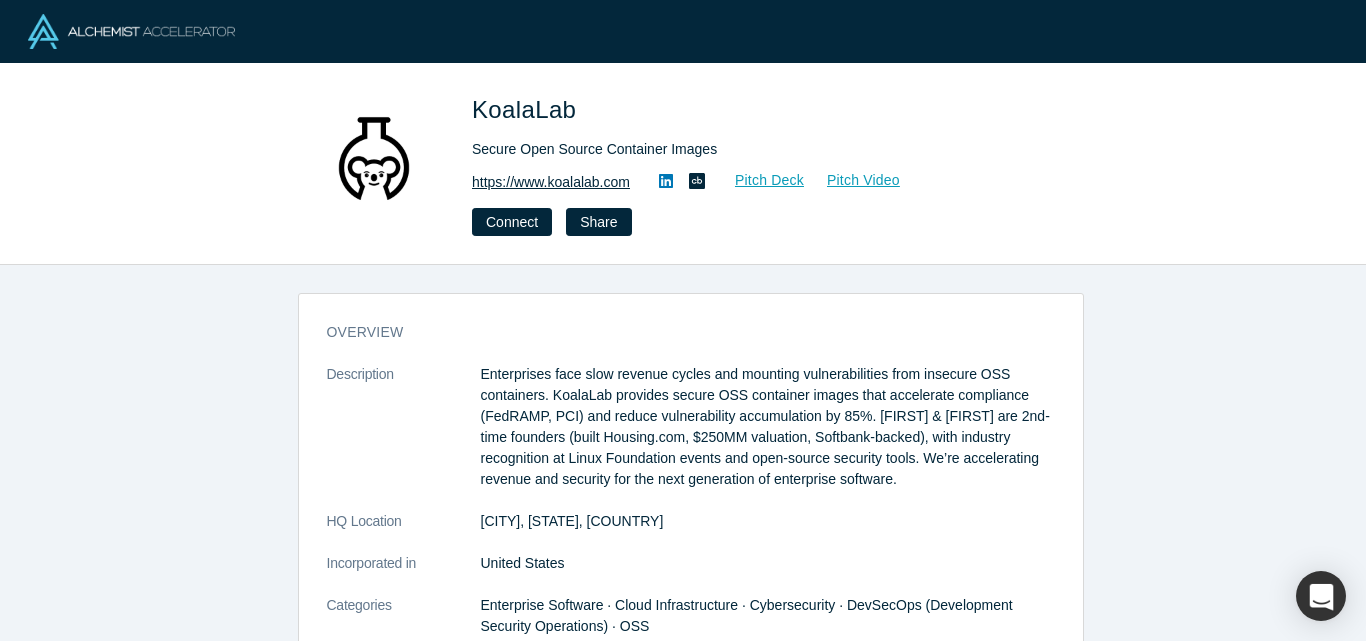 click on "https://www.koalalab.com" at bounding box center [551, 182] 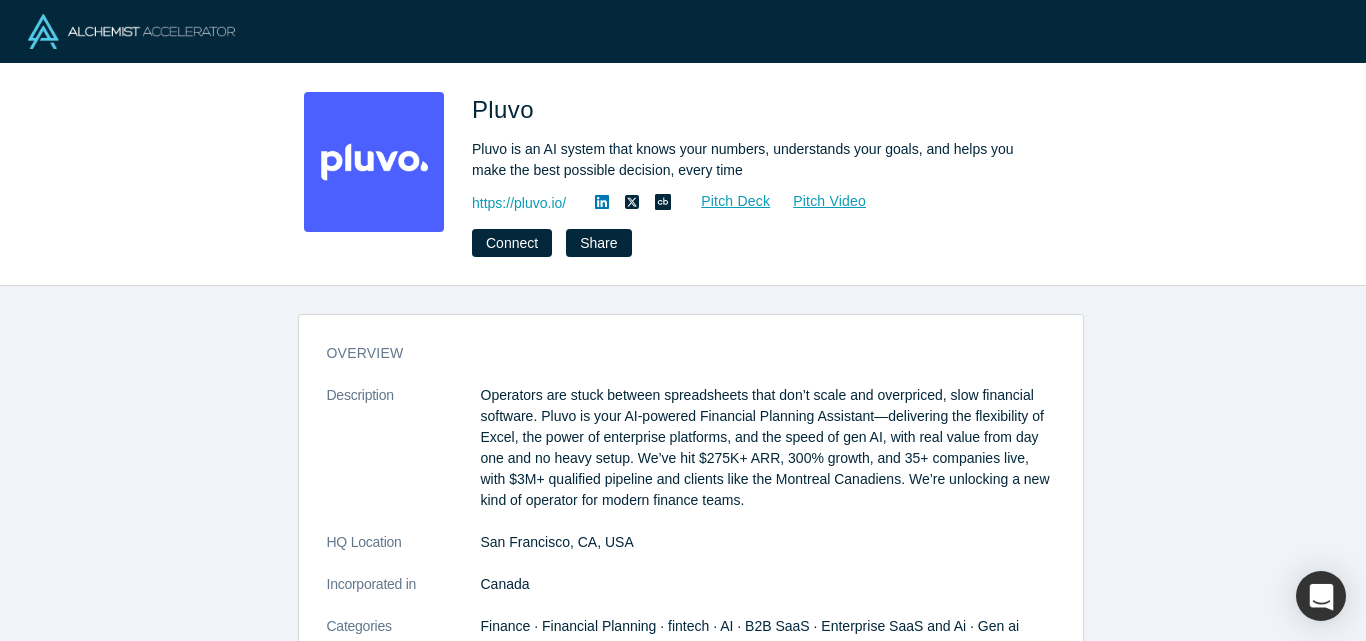 scroll, scrollTop: 0, scrollLeft: 0, axis: both 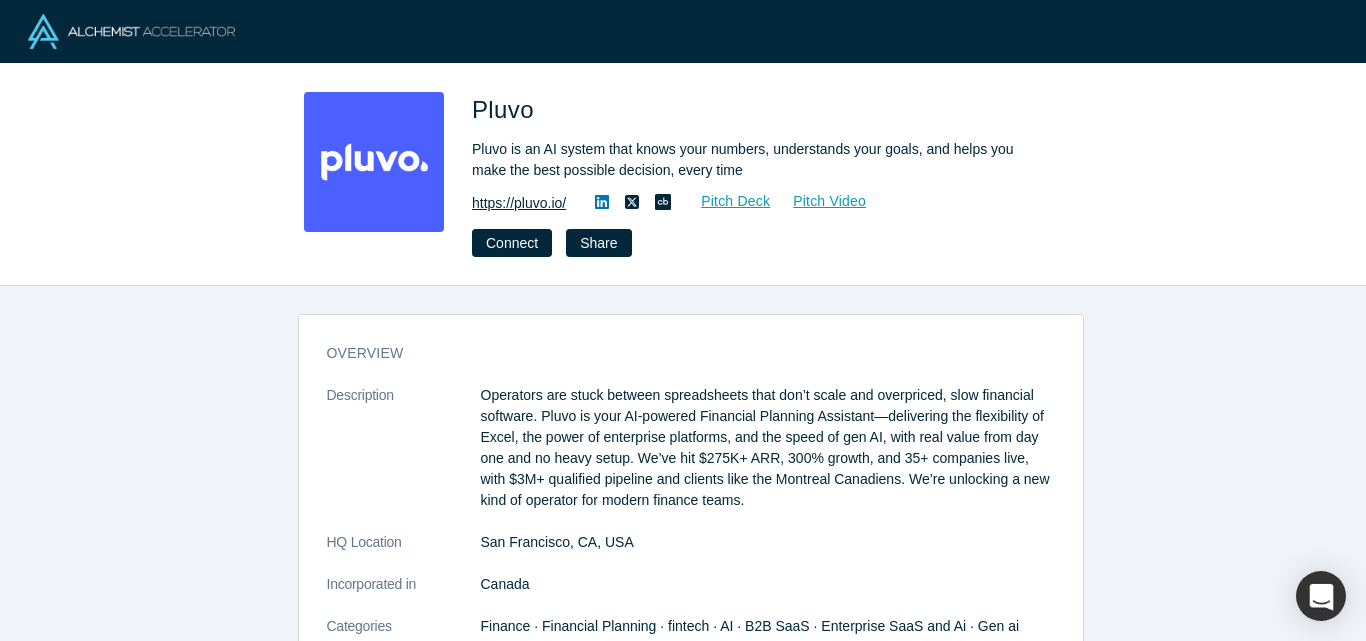 click on "https://pluvo.io/" at bounding box center [519, 203] 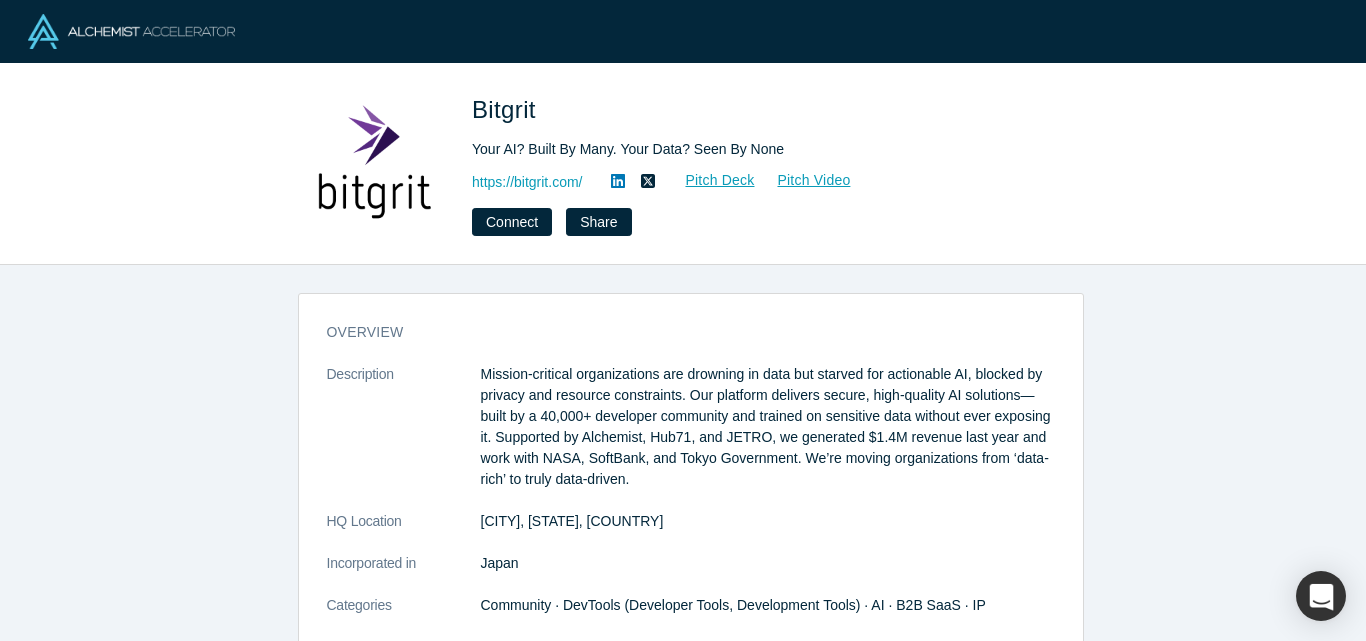 scroll, scrollTop: 0, scrollLeft: 0, axis: both 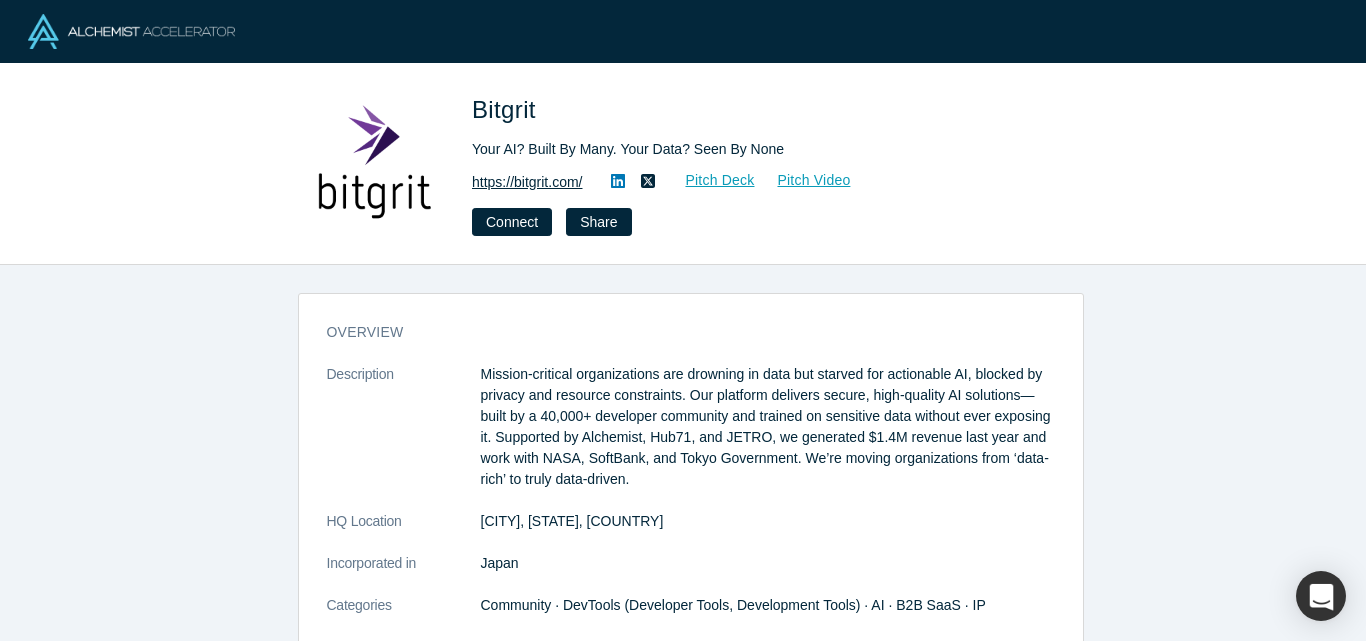 click on "https://bitgrit.com/" at bounding box center [527, 182] 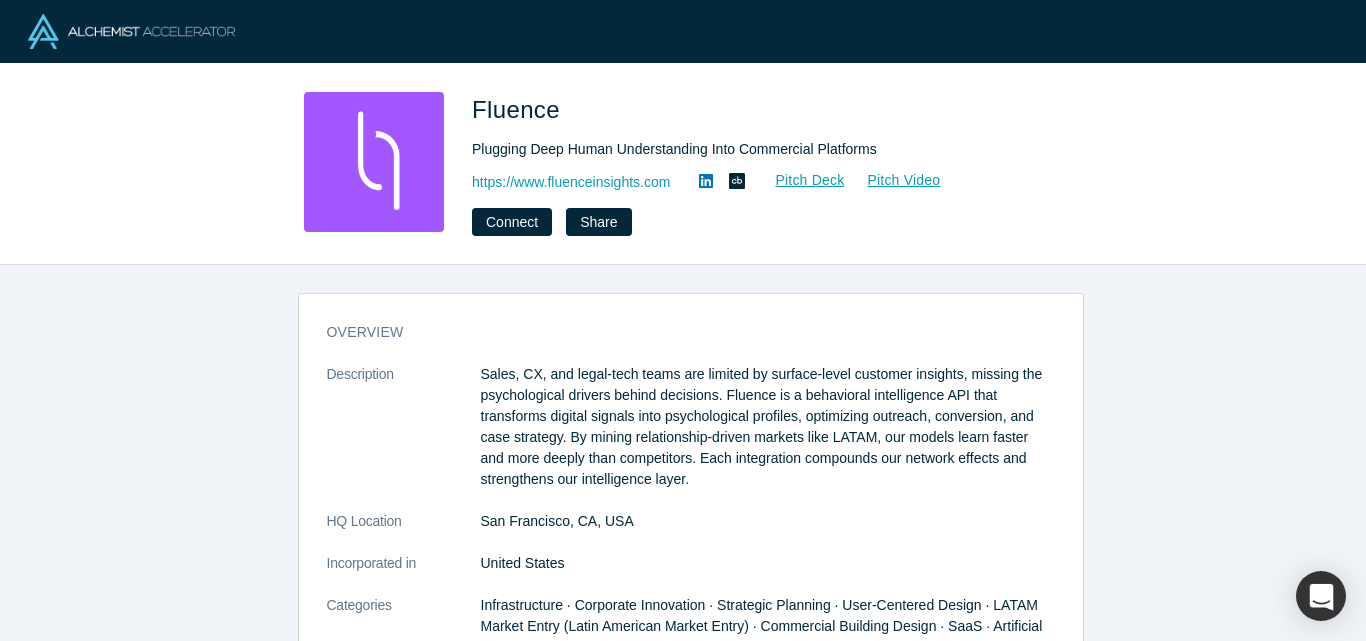 scroll, scrollTop: 0, scrollLeft: 0, axis: both 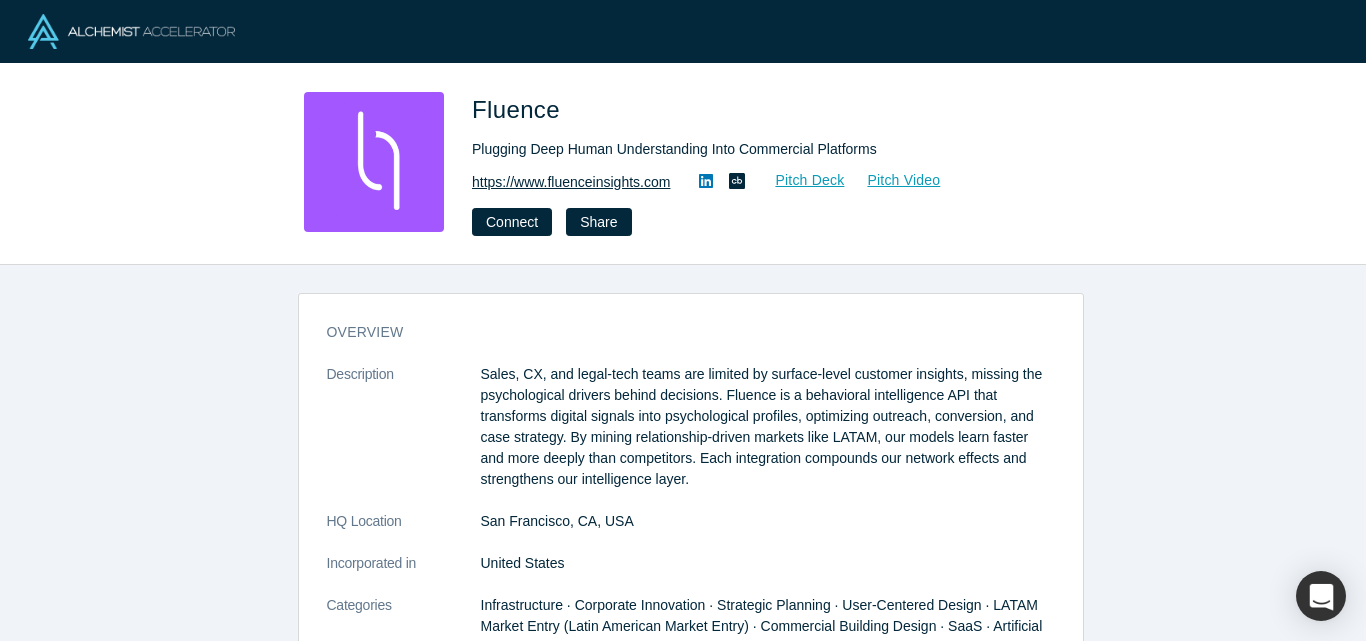 click on "https://www.fluenceinsights.com" at bounding box center (571, 182) 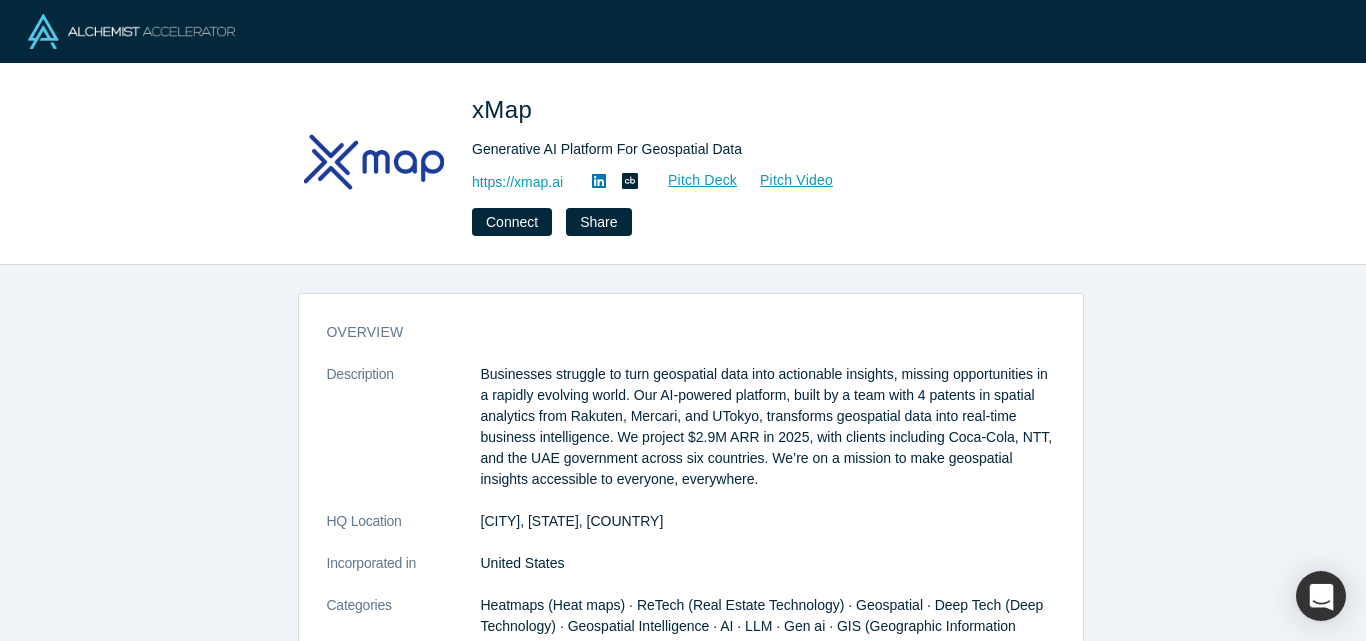 scroll, scrollTop: 0, scrollLeft: 0, axis: both 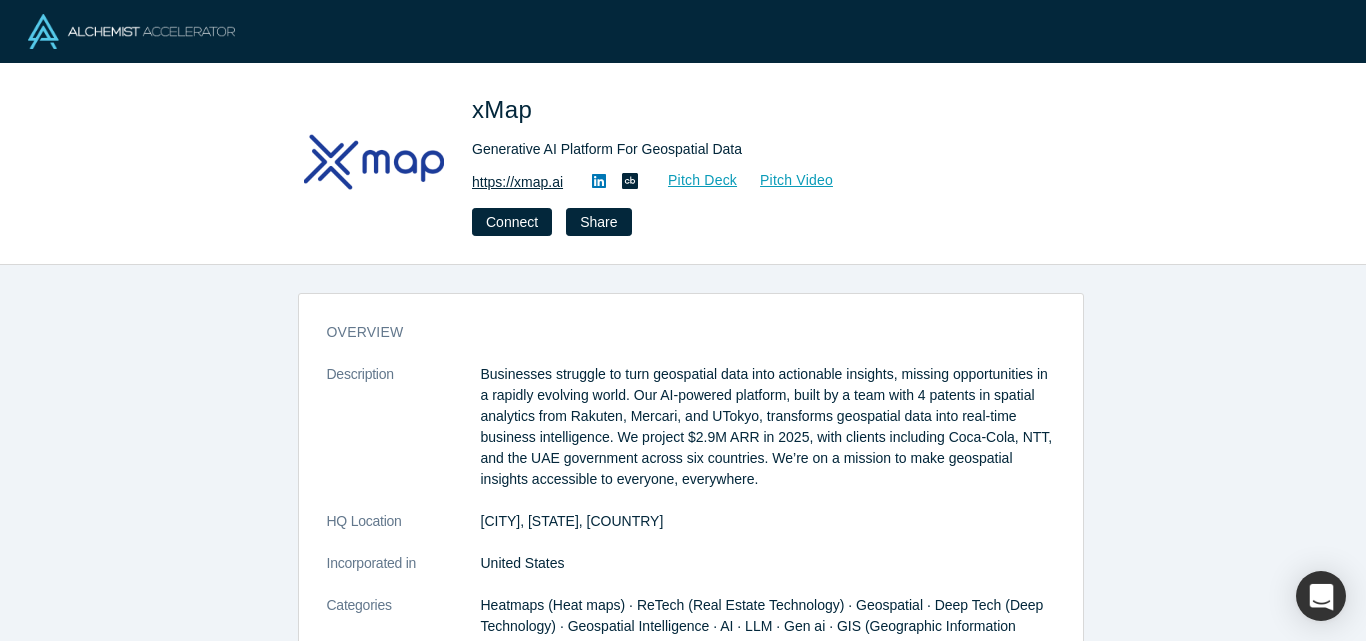 click on "https://xmap.ai" at bounding box center (517, 182) 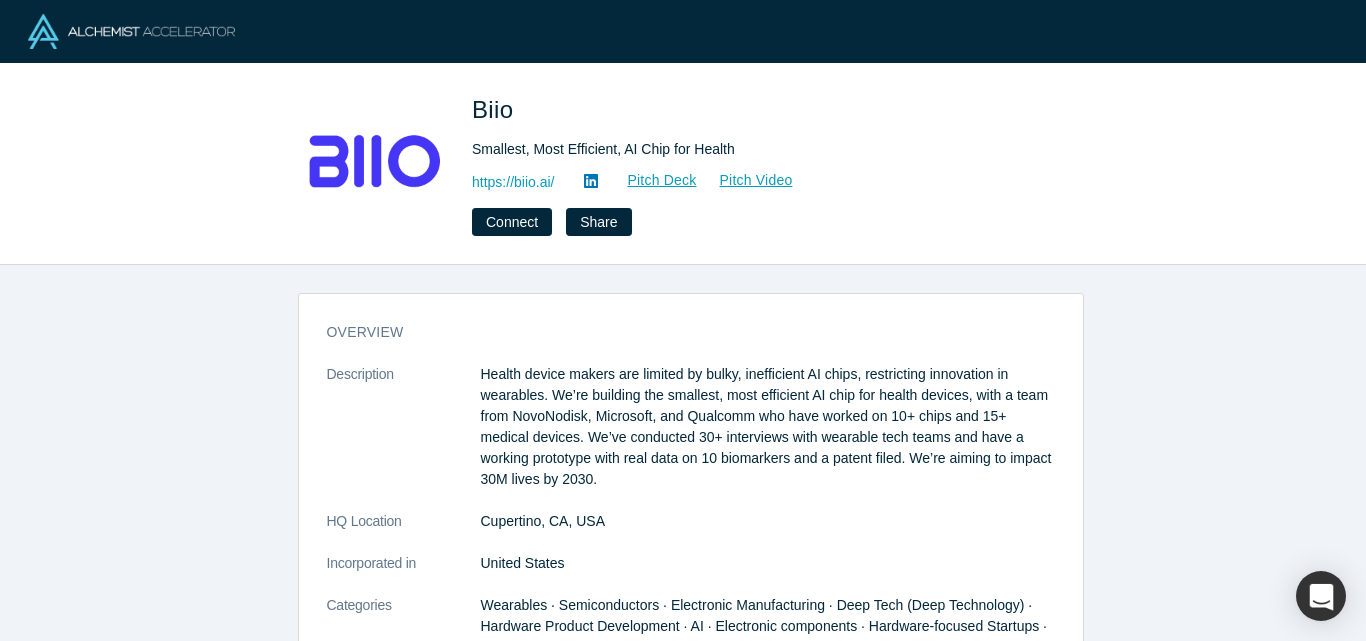 scroll, scrollTop: 0, scrollLeft: 0, axis: both 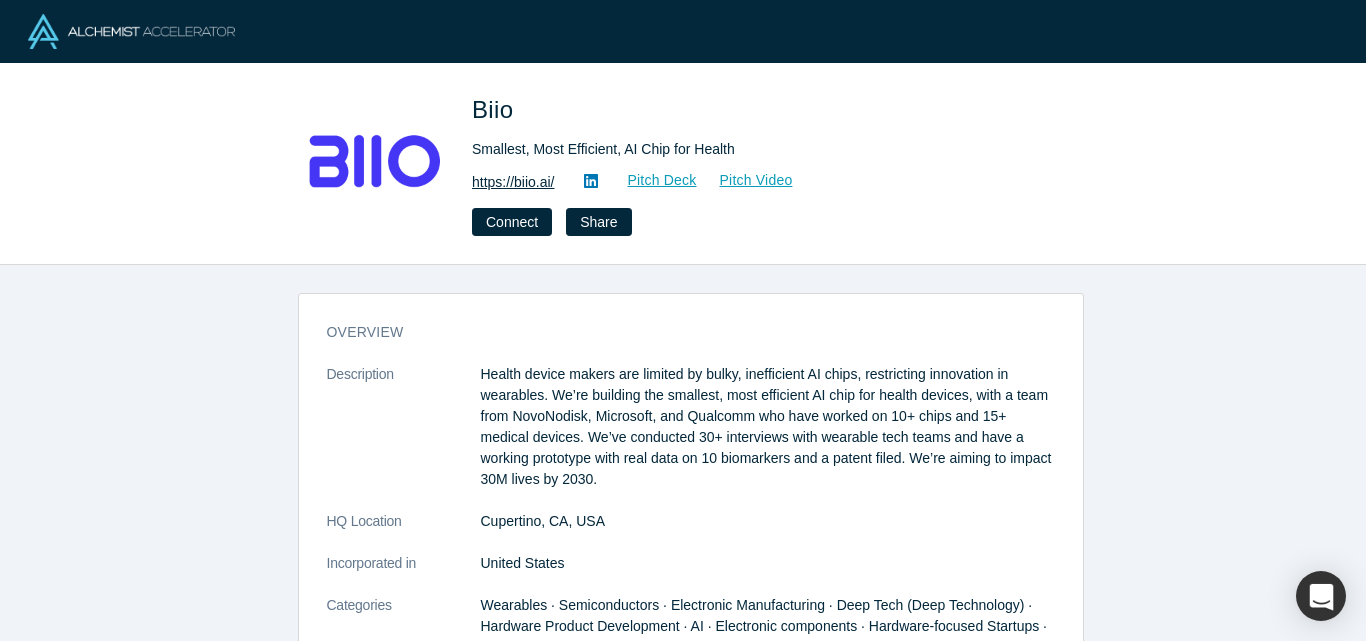 click on "https://biio.ai/" at bounding box center [513, 182] 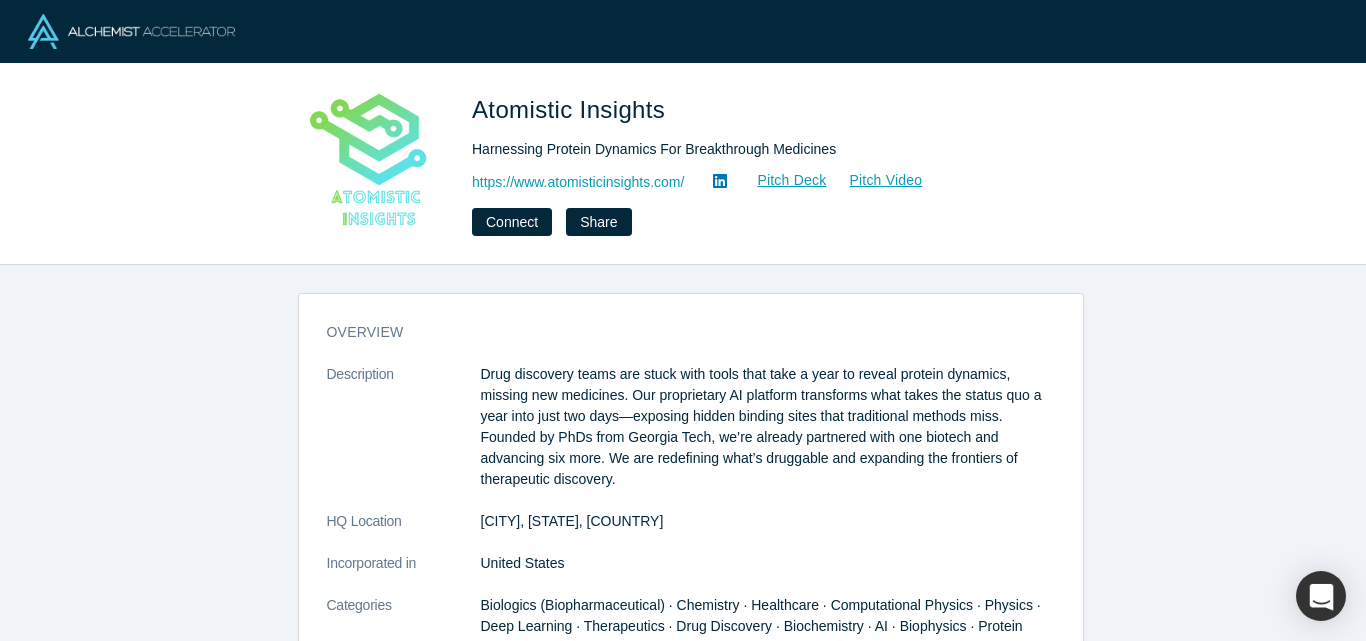 scroll, scrollTop: 0, scrollLeft: 0, axis: both 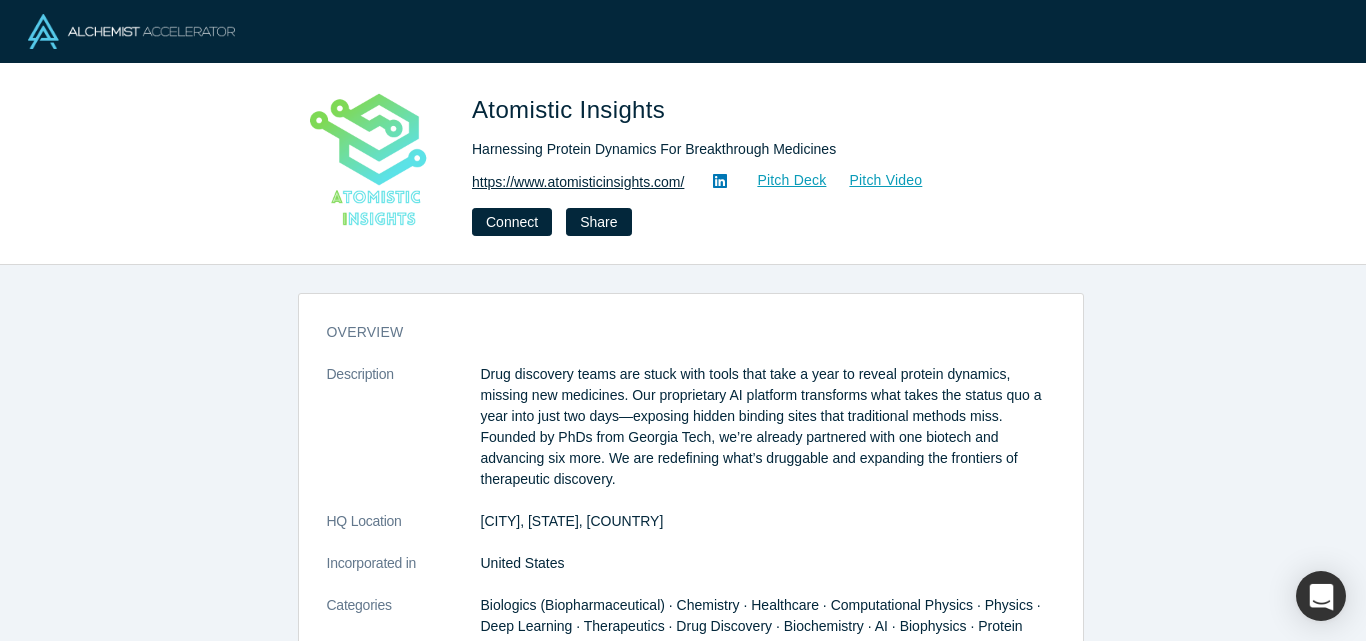 click on "https://www.atomisticinsights.com/" at bounding box center [578, 182] 